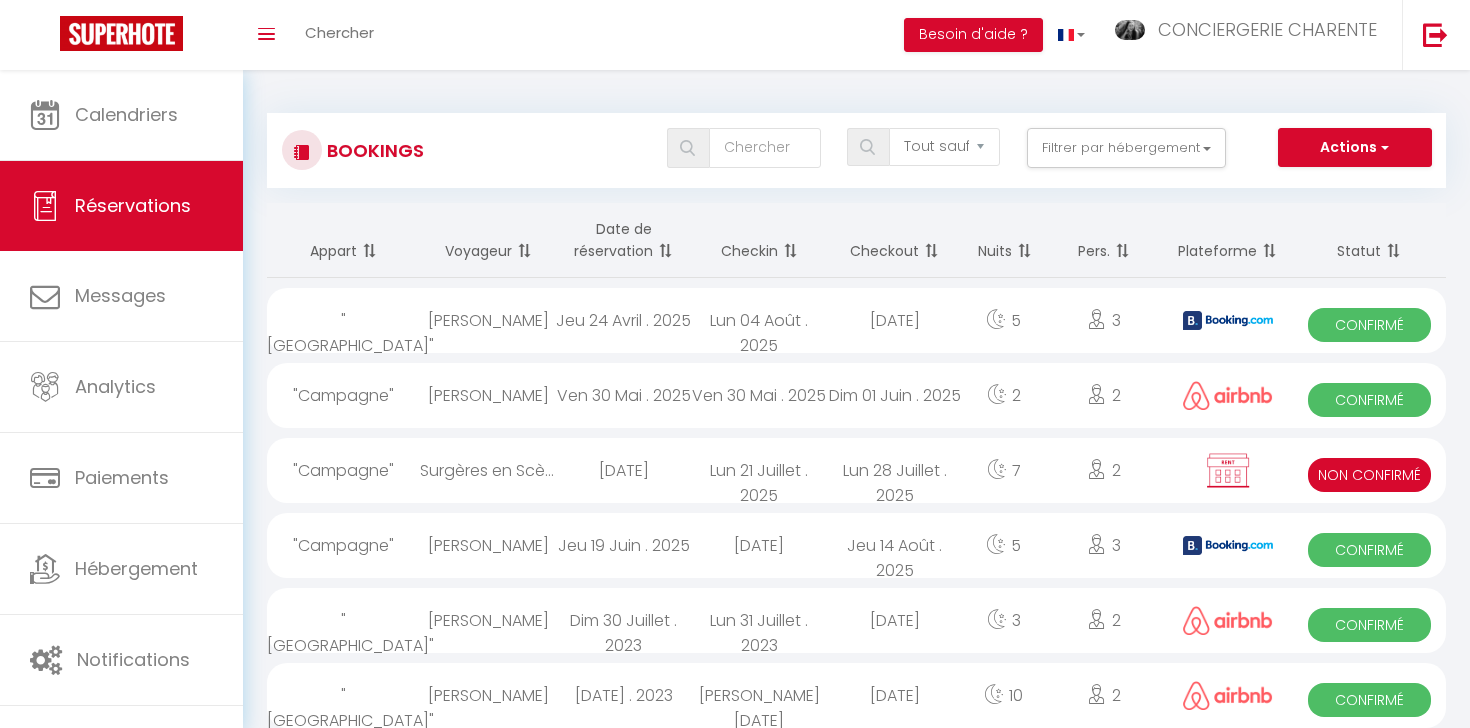 select on "not_cancelled" 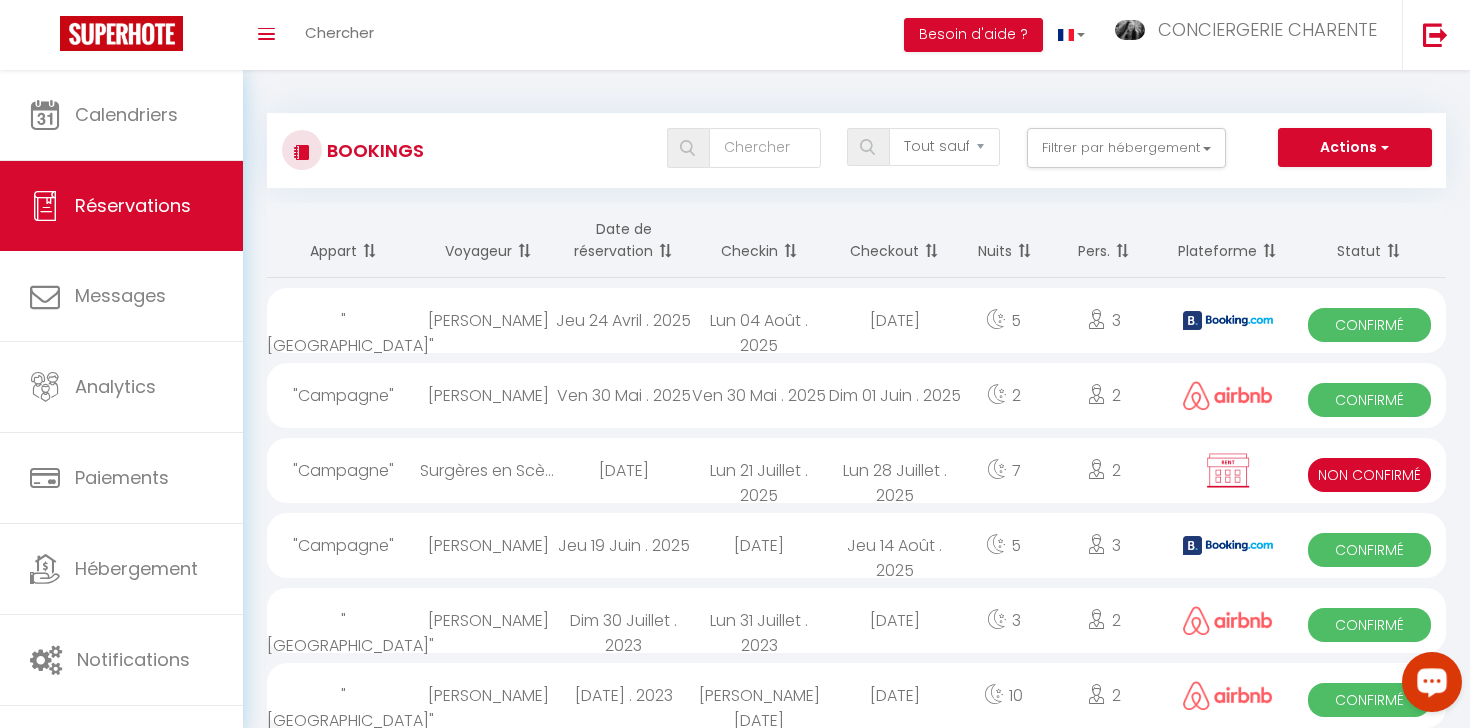 scroll, scrollTop: 0, scrollLeft: 0, axis: both 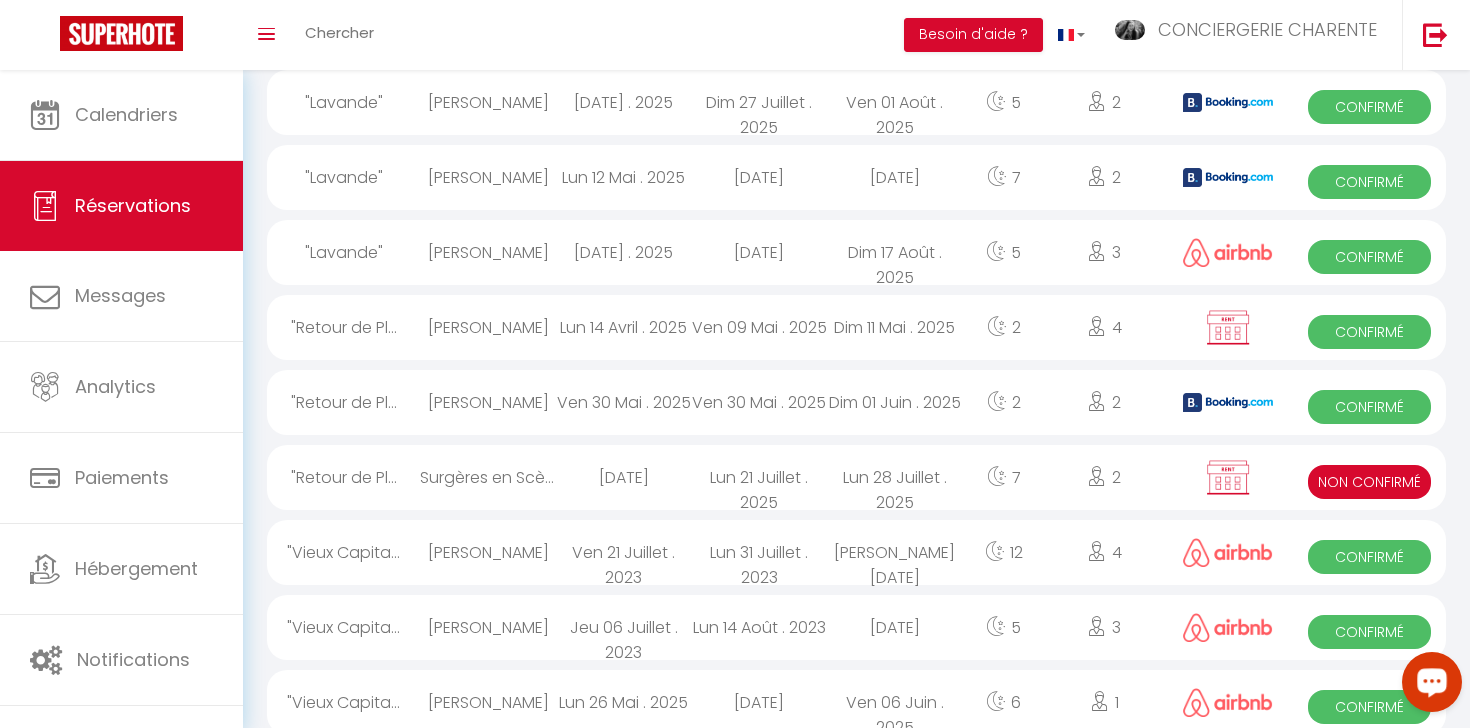 click on "Lun 21 Juillet . 2025" at bounding box center [759, 477] 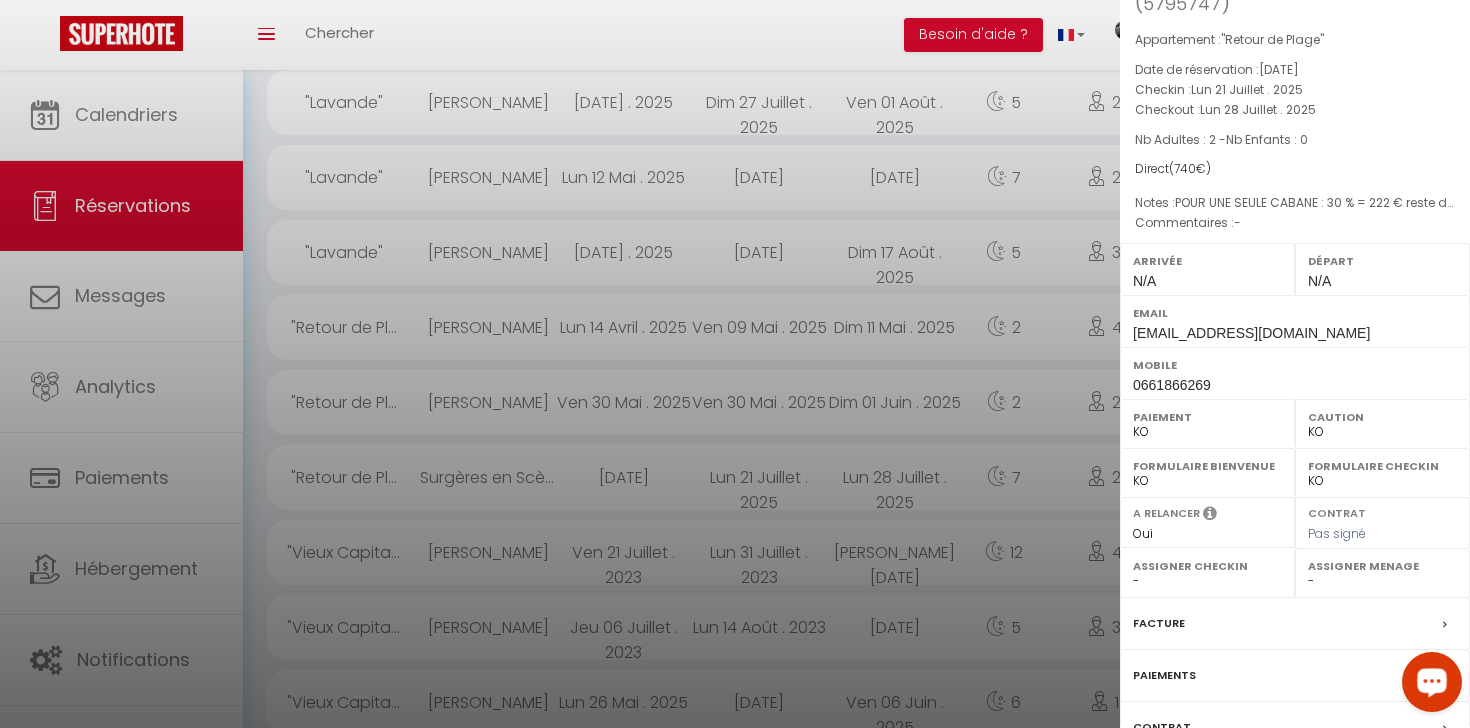 scroll, scrollTop: 268, scrollLeft: 0, axis: vertical 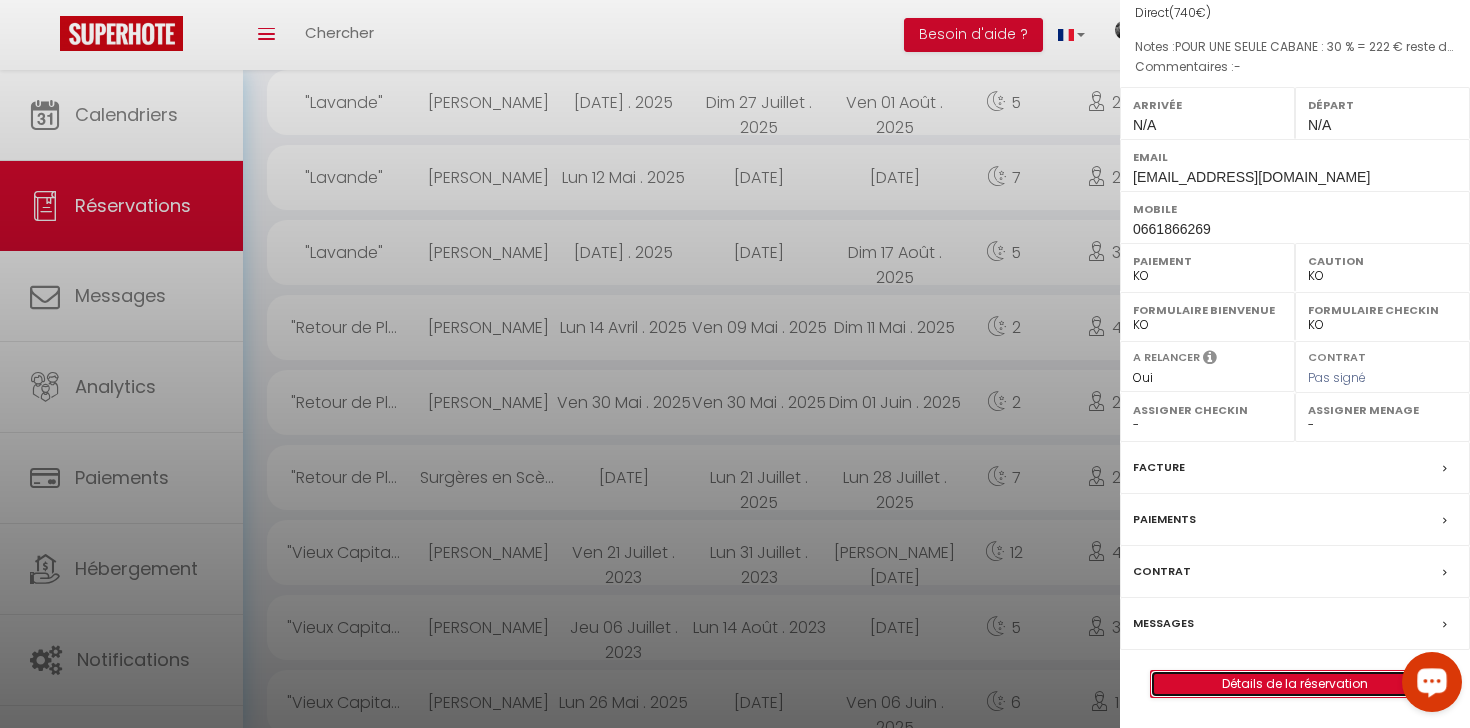click on "Détails de la réservation" at bounding box center (1295, 684) 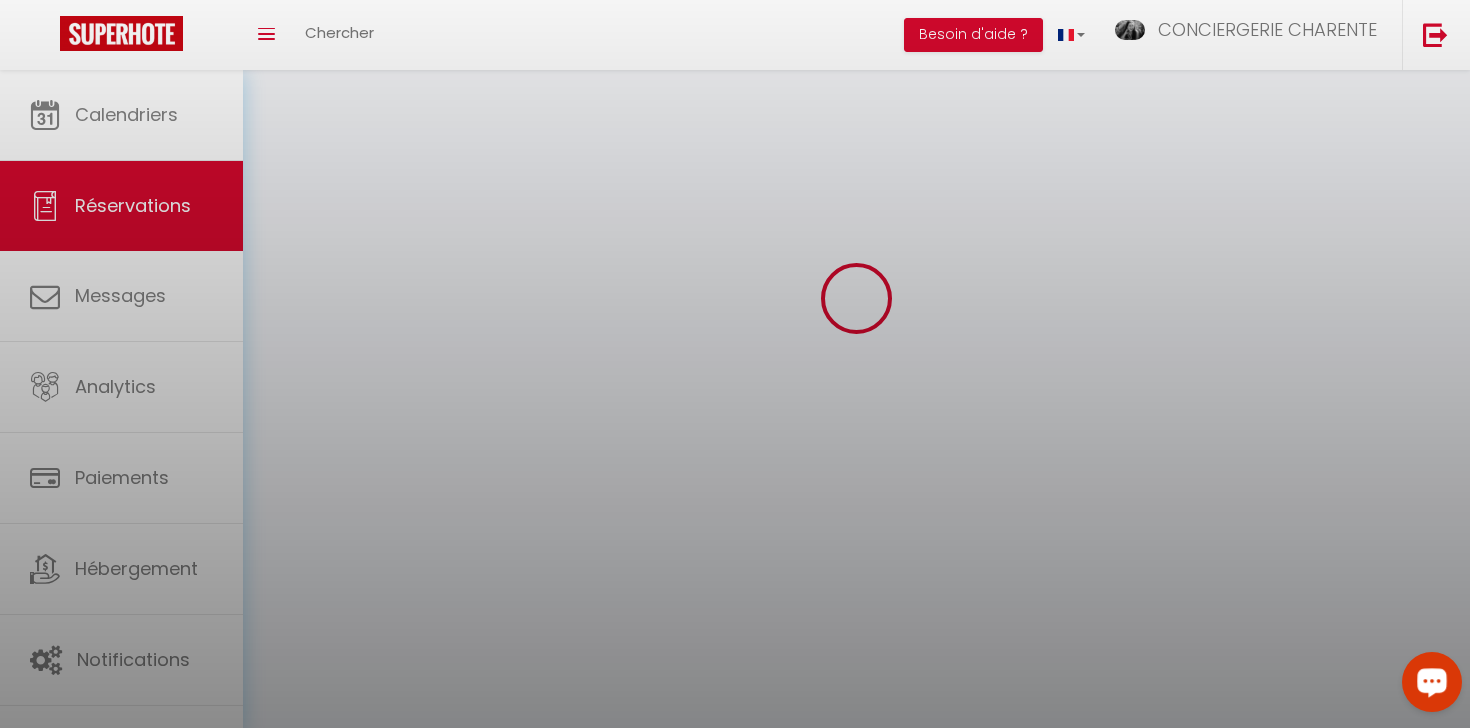 scroll, scrollTop: 0, scrollLeft: 0, axis: both 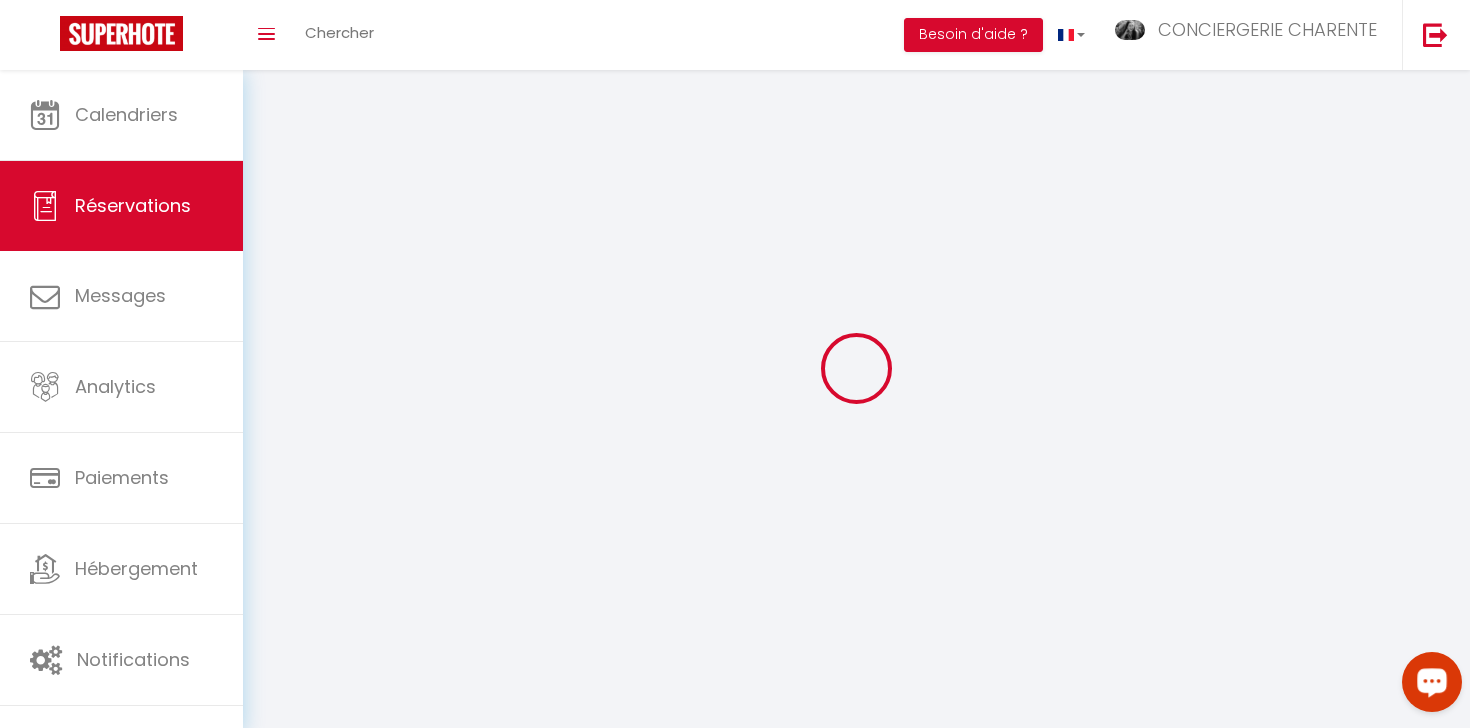 type on "Surgères en Scène" 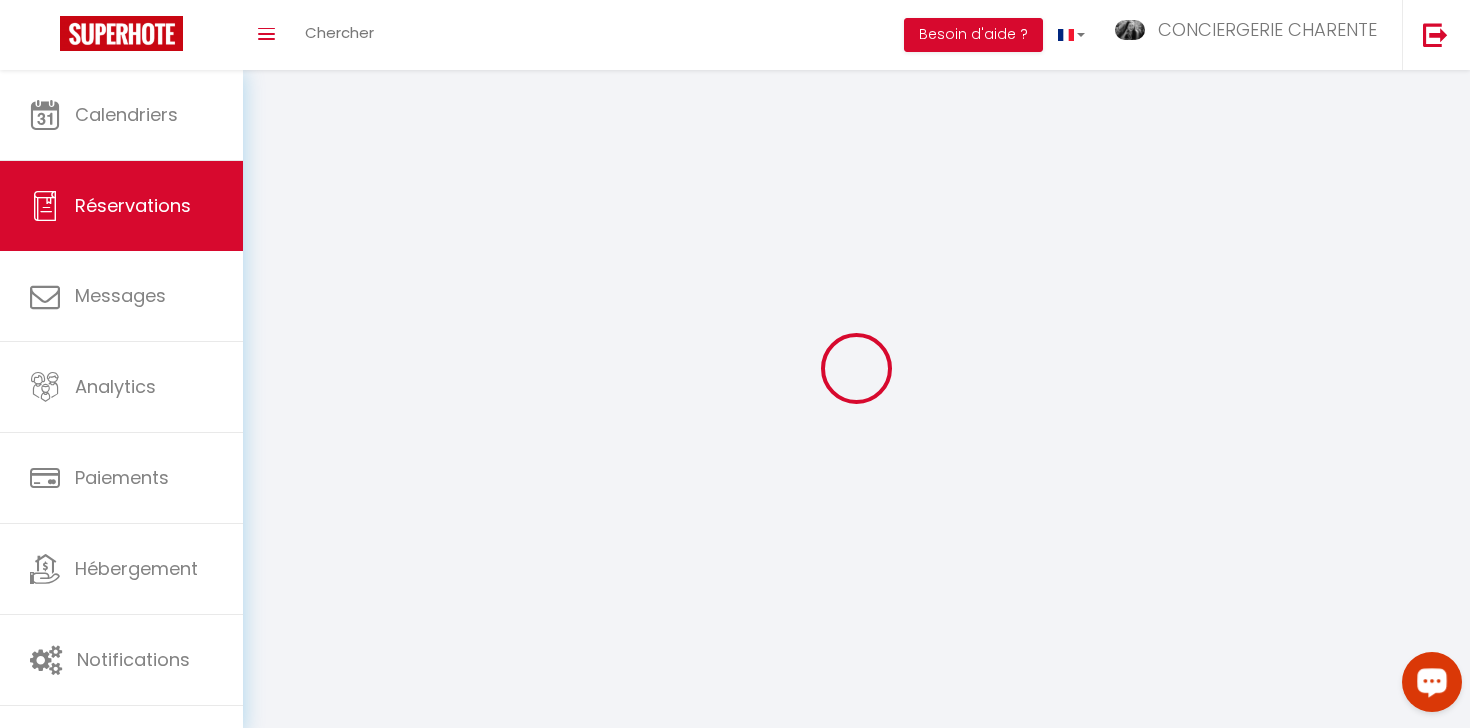 select 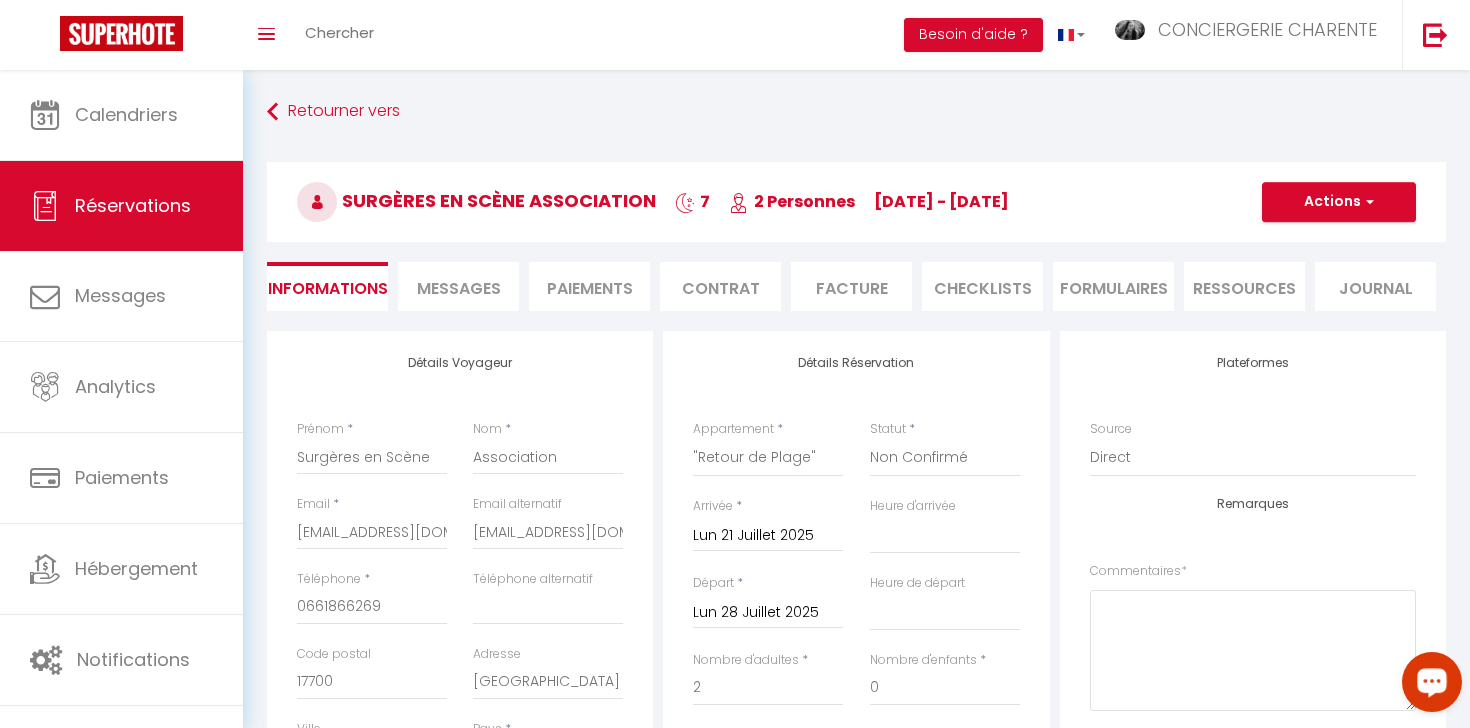 type on "50" 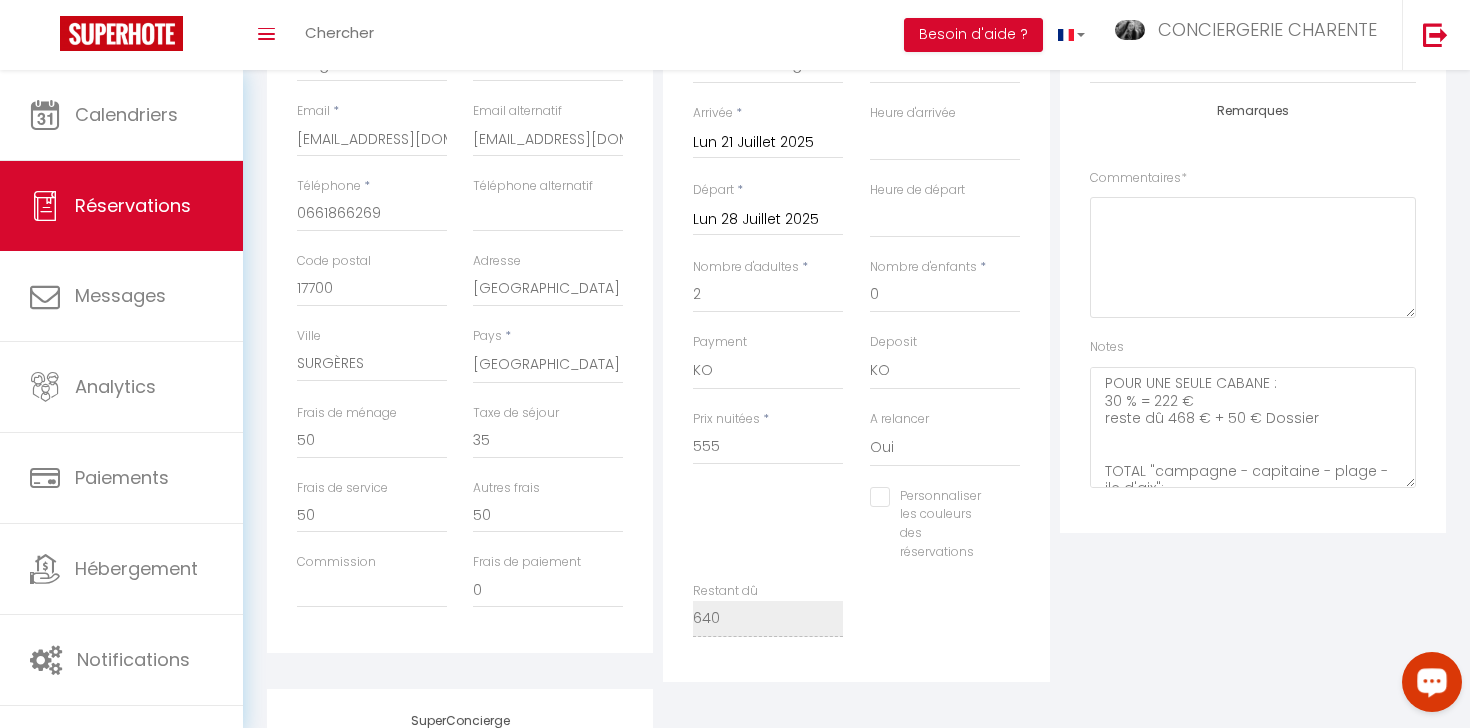 scroll, scrollTop: 399, scrollLeft: 0, axis: vertical 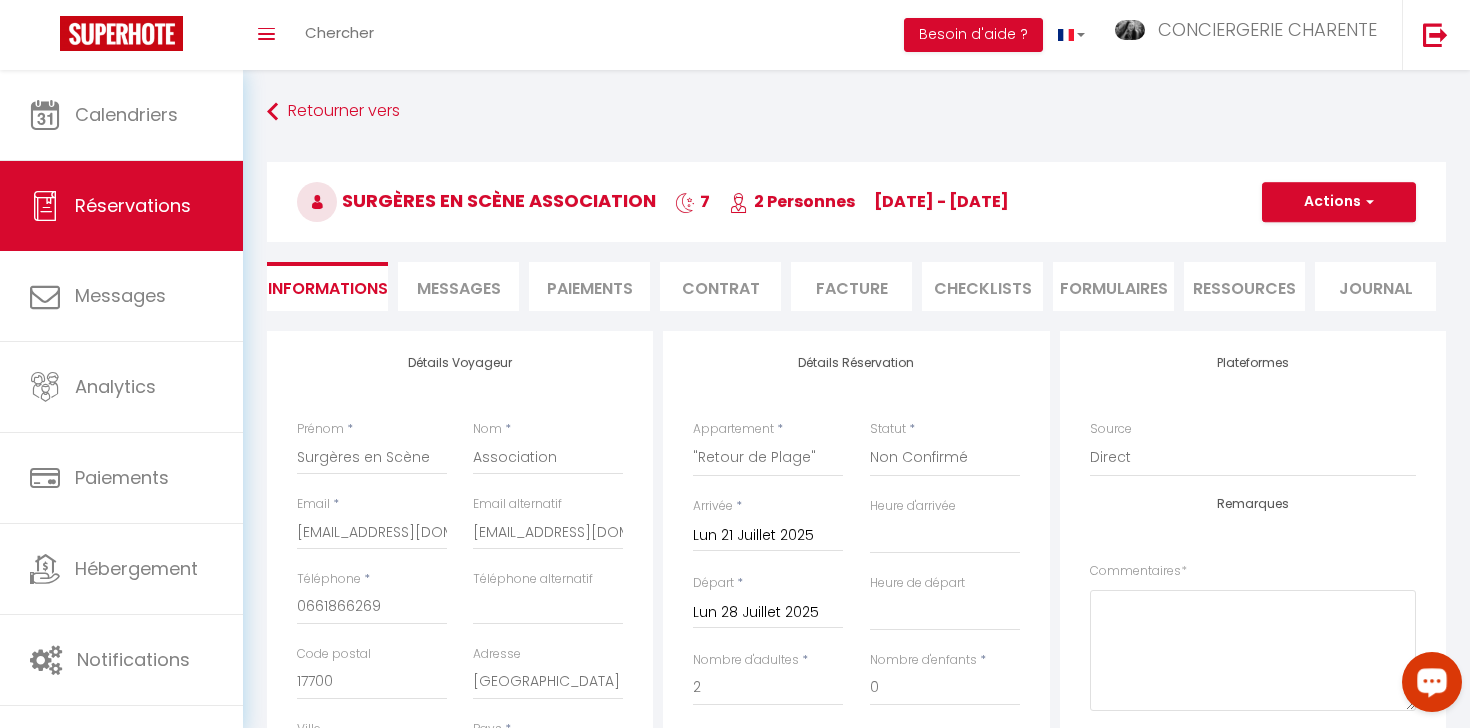 click on "Paiements" at bounding box center [589, 286] 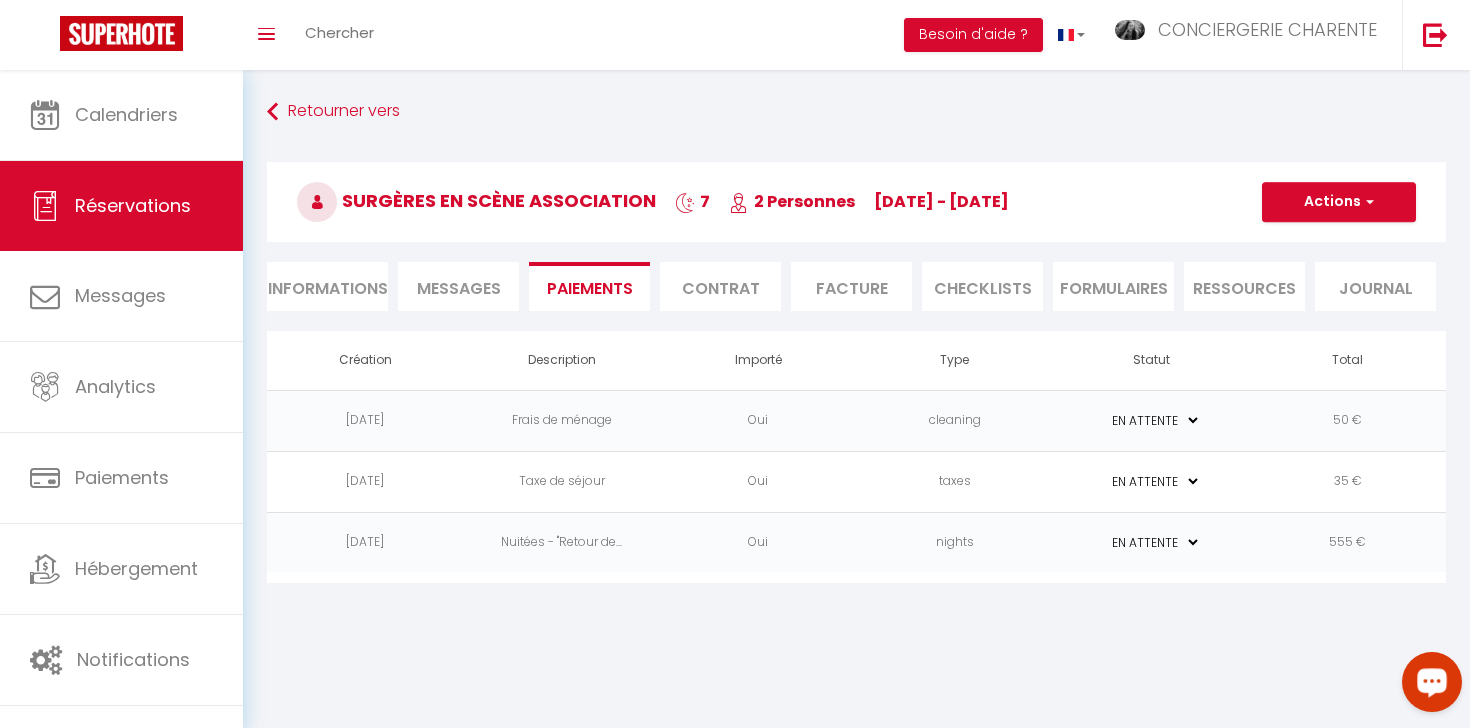 click on "Informations" at bounding box center (327, 286) 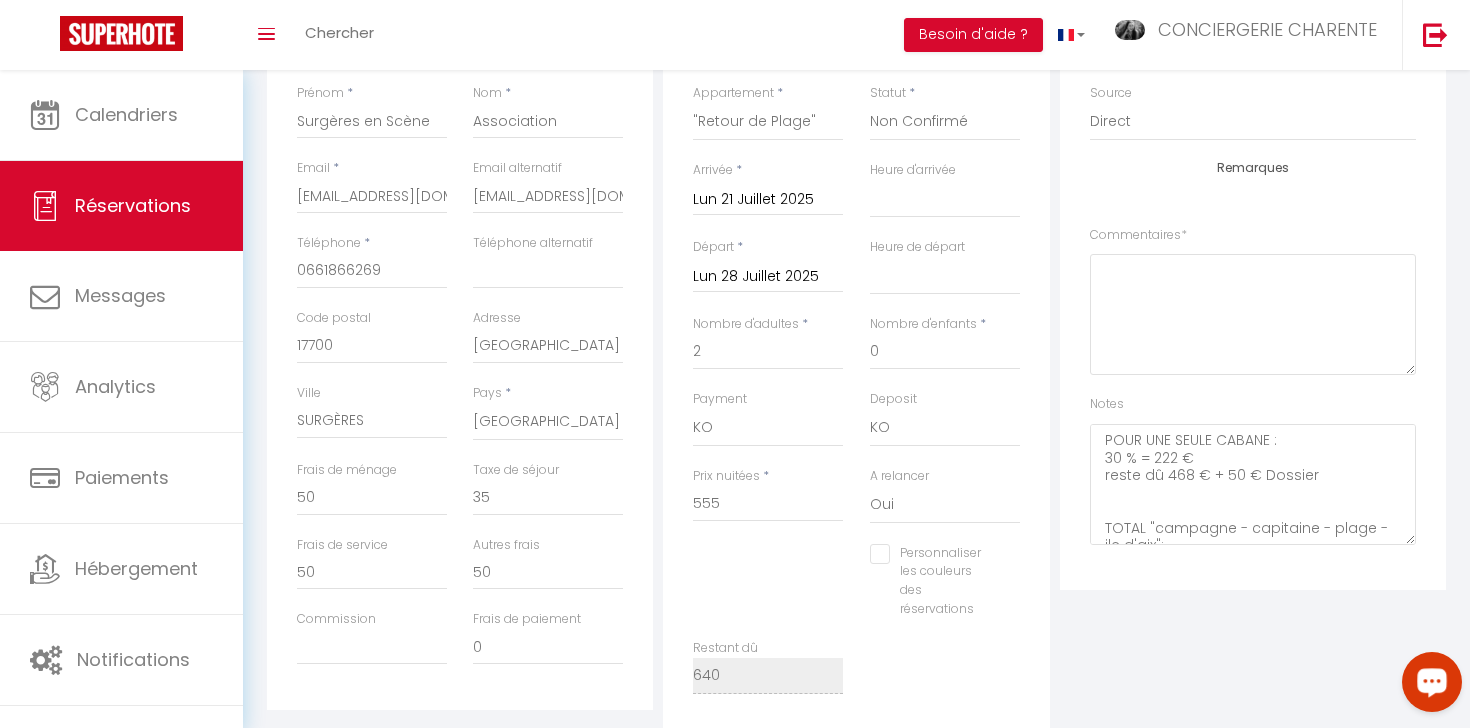 scroll, scrollTop: 343, scrollLeft: 0, axis: vertical 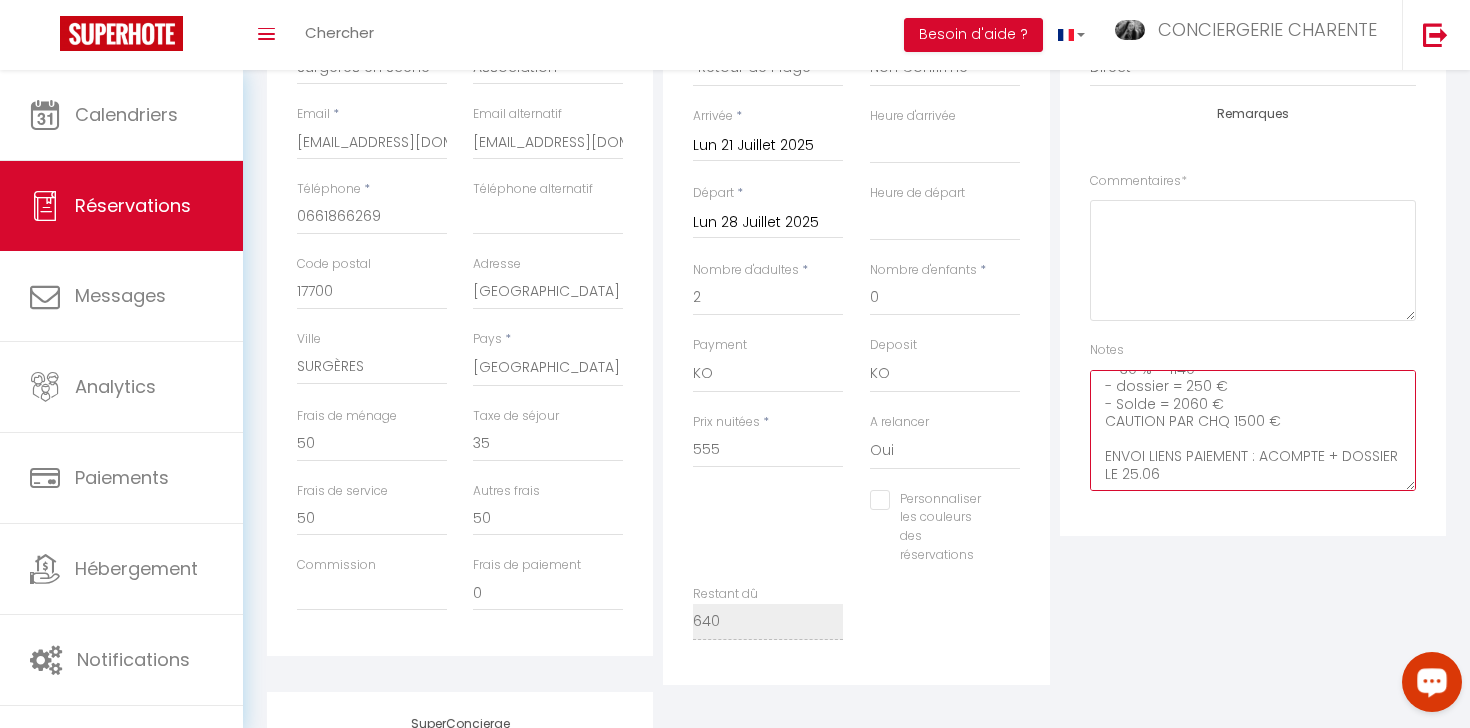 click on "POUR UNE SEULE CABANE :
30 % = 222 €
reste dû 468 € + 50 € Dossier
TOTAL "campagne - capitaine - plage - ile d'aix":
-  30 % = 840
- dossier = 200 € ok stripe 7.6 pour 195,95
- Solde = 1760 €
CAUTION PAR CHQ 1200 €
Si "Ile de Ré en +" :
-  30 % = 1140
- dossier = 250 €
- Solde = 2060 €
CAUTION PAR CHQ 1500 €
ENVOI LIENS PAIEMENT : ACOMPTE + DOSSIER LE 25.06" at bounding box center (1253, 430) 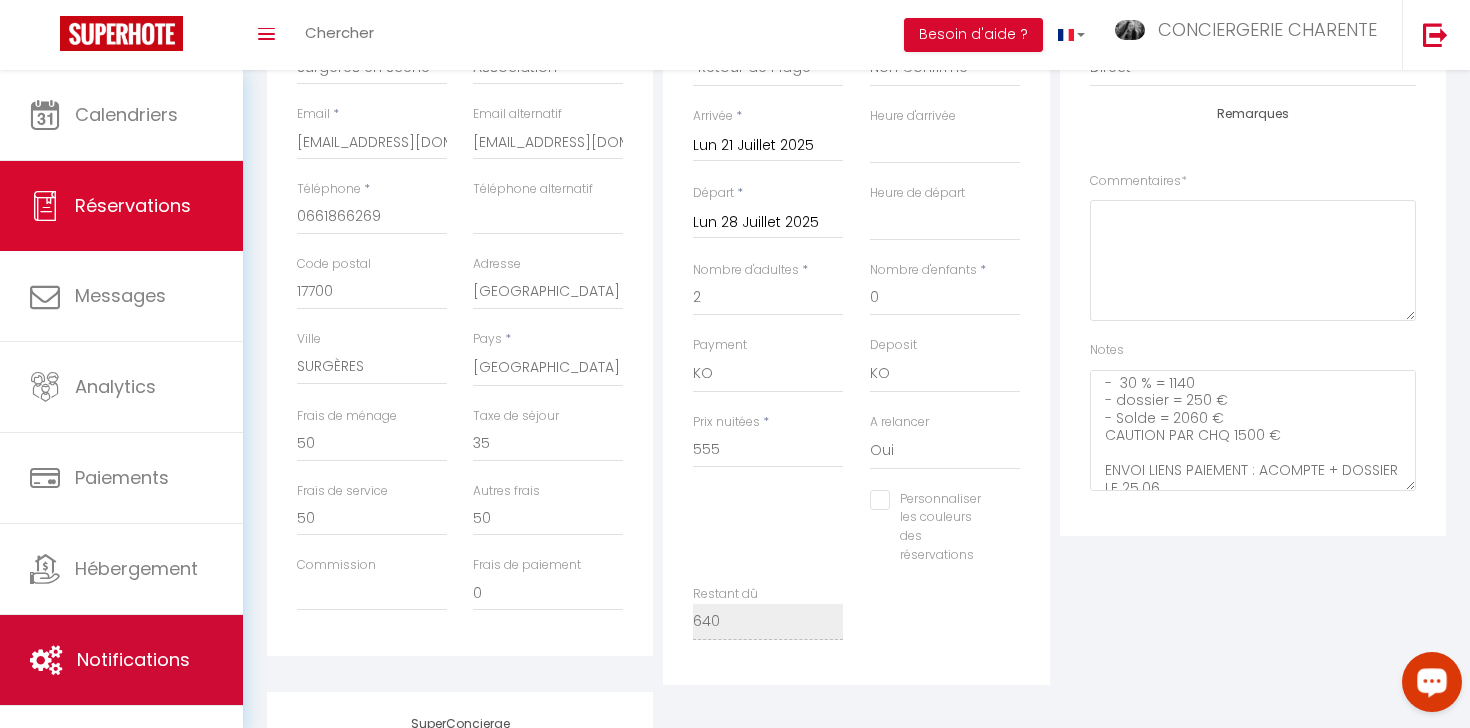 scroll, scrollTop: 245, scrollLeft: 0, axis: vertical 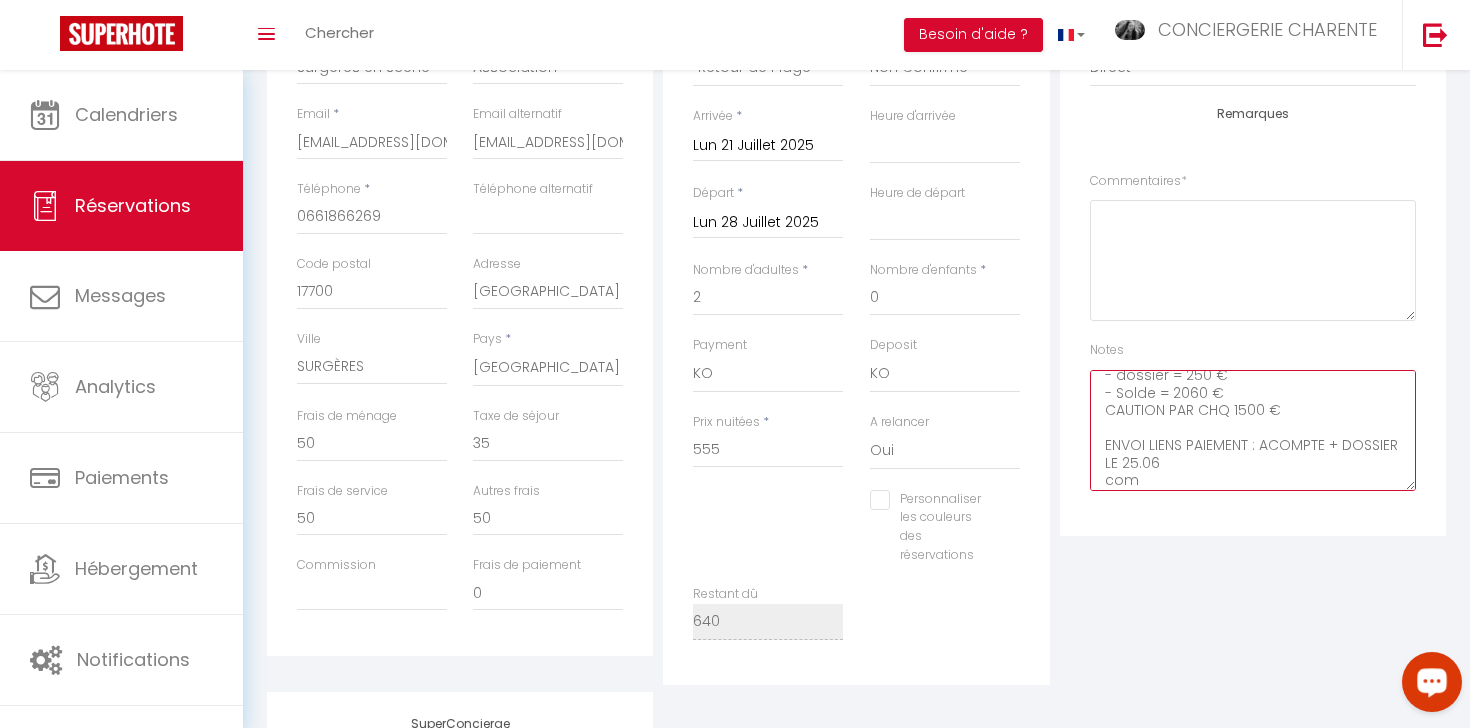 type on "POUR UNE SEULE CABANE :
30 % = 222 €
reste dû 468 € + 50 € Dossier
TOTAL "campagne - capitaine - plage - ile d'aix":
-  30 % = 840
- dossier = 200 € ok stripe 7.6 pour 195,95
- Solde = 1760 €
CAUTION PAR CHQ 1200 €
Si "Ile de Ré en +" :
-  30 % = 1140
- dossier = 250 €
- Solde = 2060 €
CAUTION PAR CHQ 1500 €
ENVOI LIENS PAIEMENT : ACOMPTE + DOSSIER LE 25.06
com" 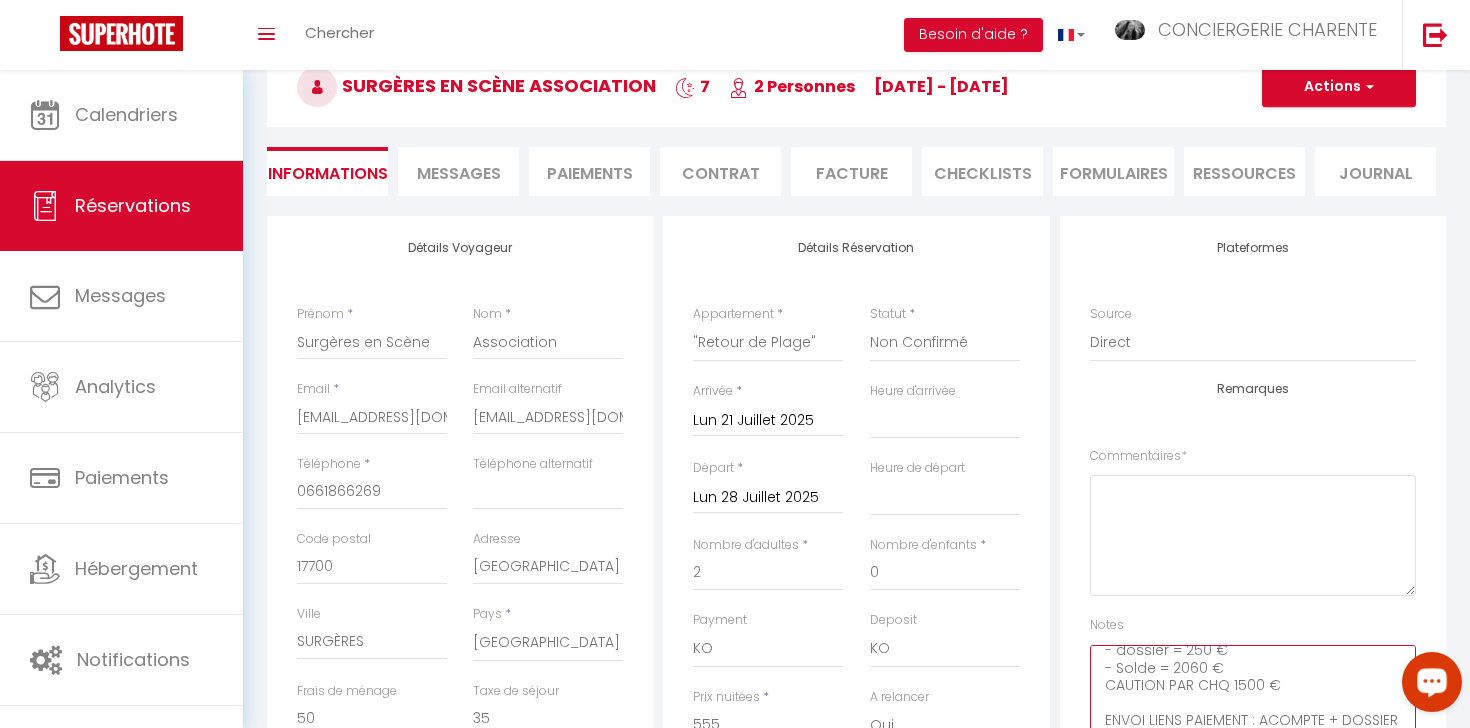 scroll, scrollTop: 117, scrollLeft: 0, axis: vertical 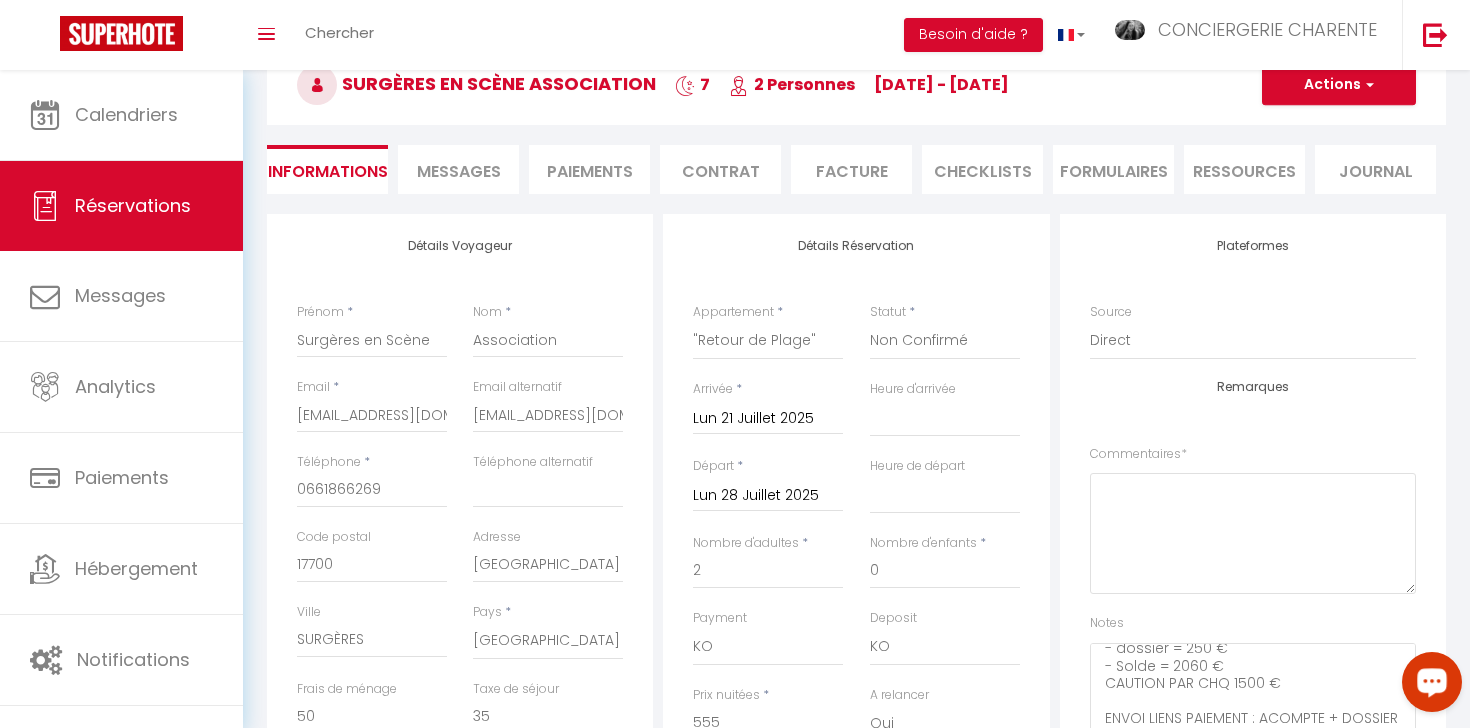 click on "Messages" at bounding box center [459, 171] 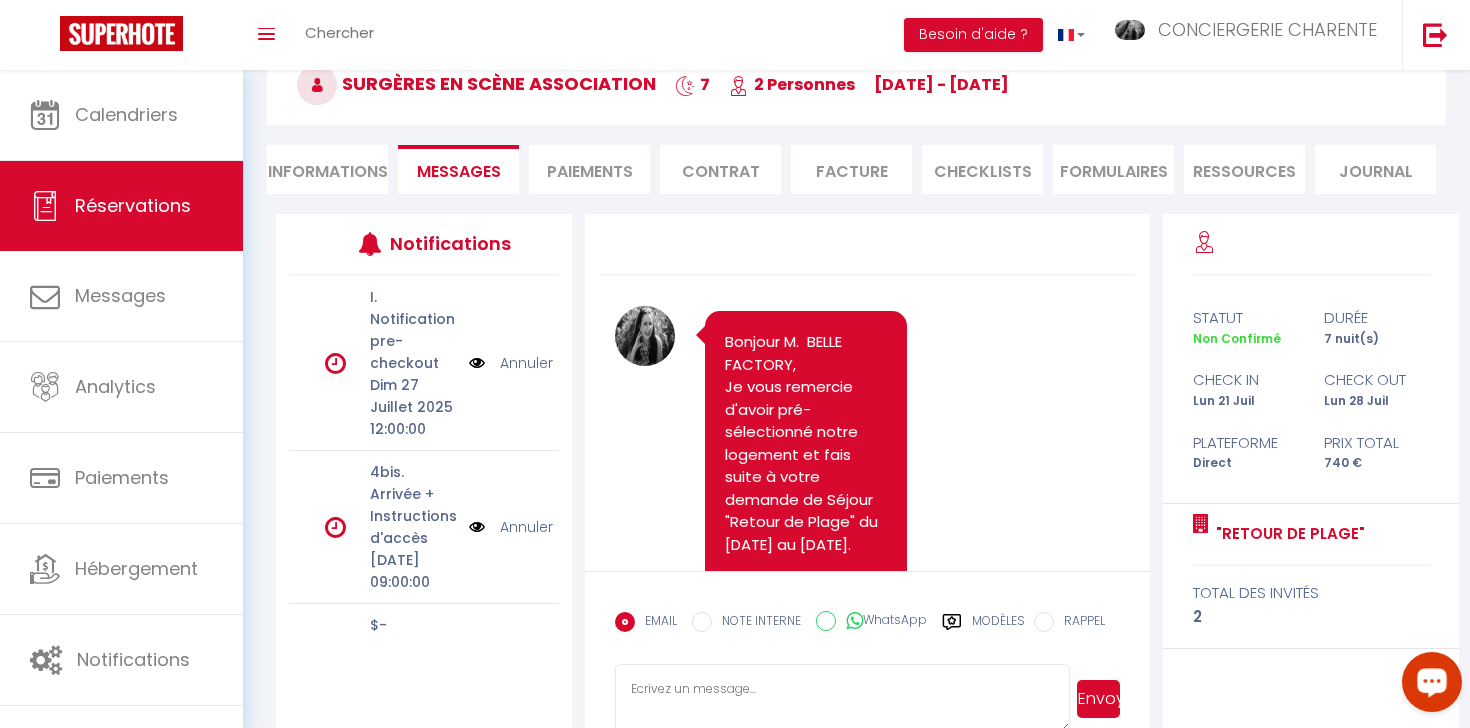 scroll, scrollTop: 161, scrollLeft: 0, axis: vertical 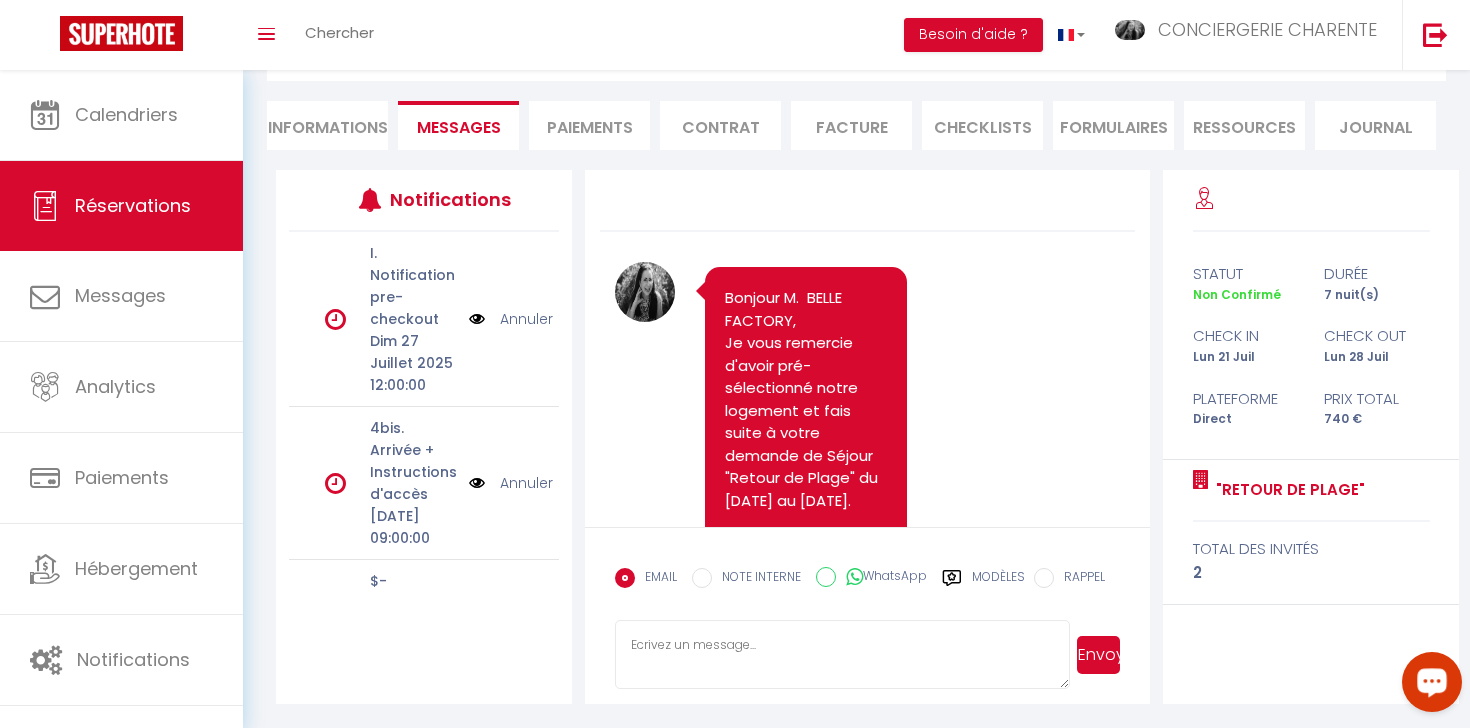 click at bounding box center [842, 655] 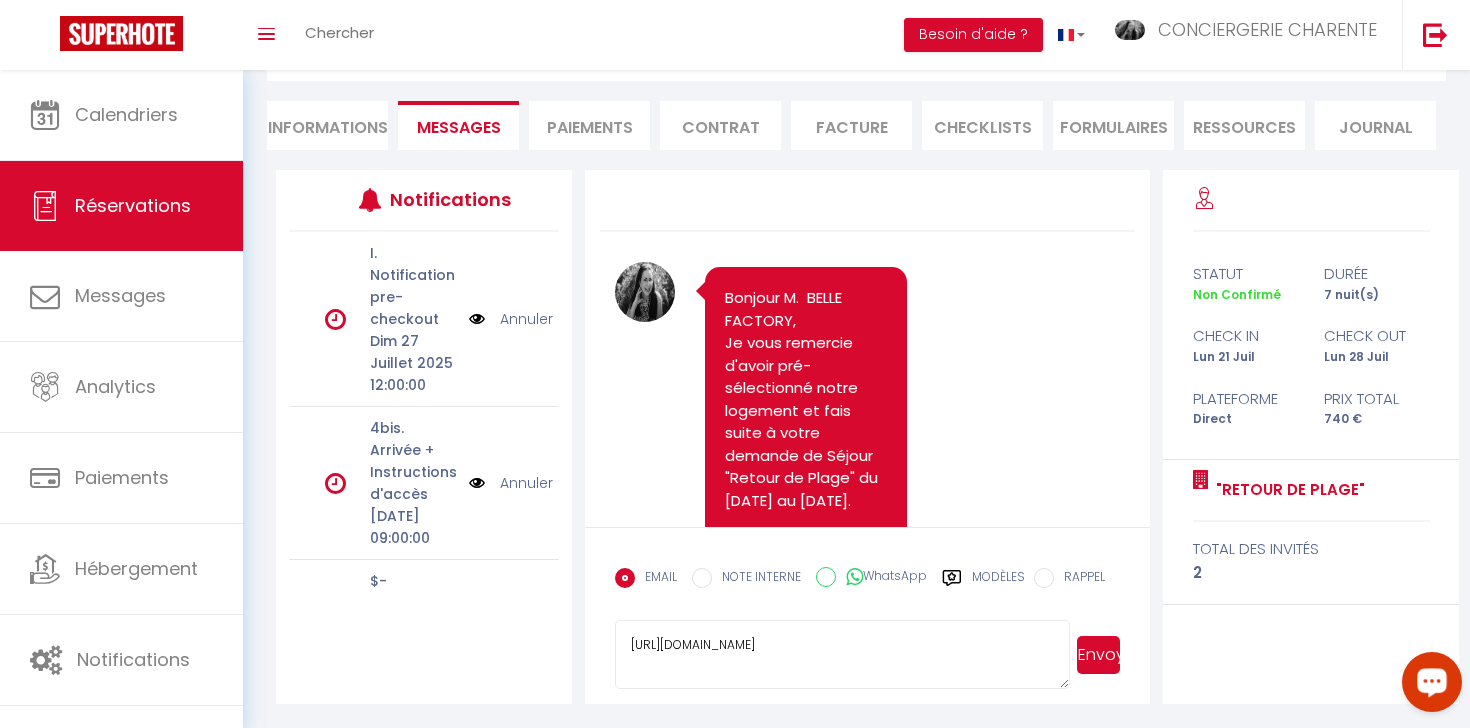 click on "[URL][DOMAIN_NAME]" at bounding box center (842, 655) 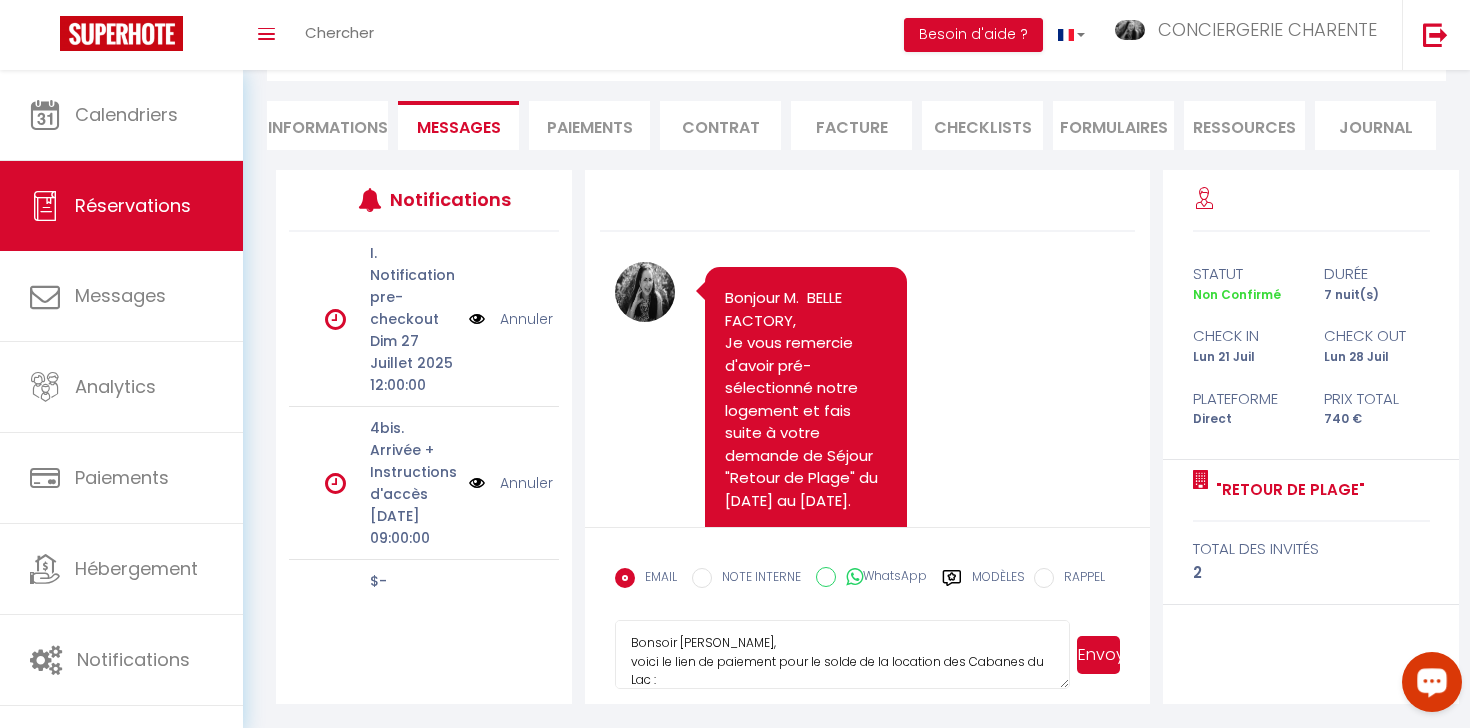 scroll, scrollTop: 21, scrollLeft: 0, axis: vertical 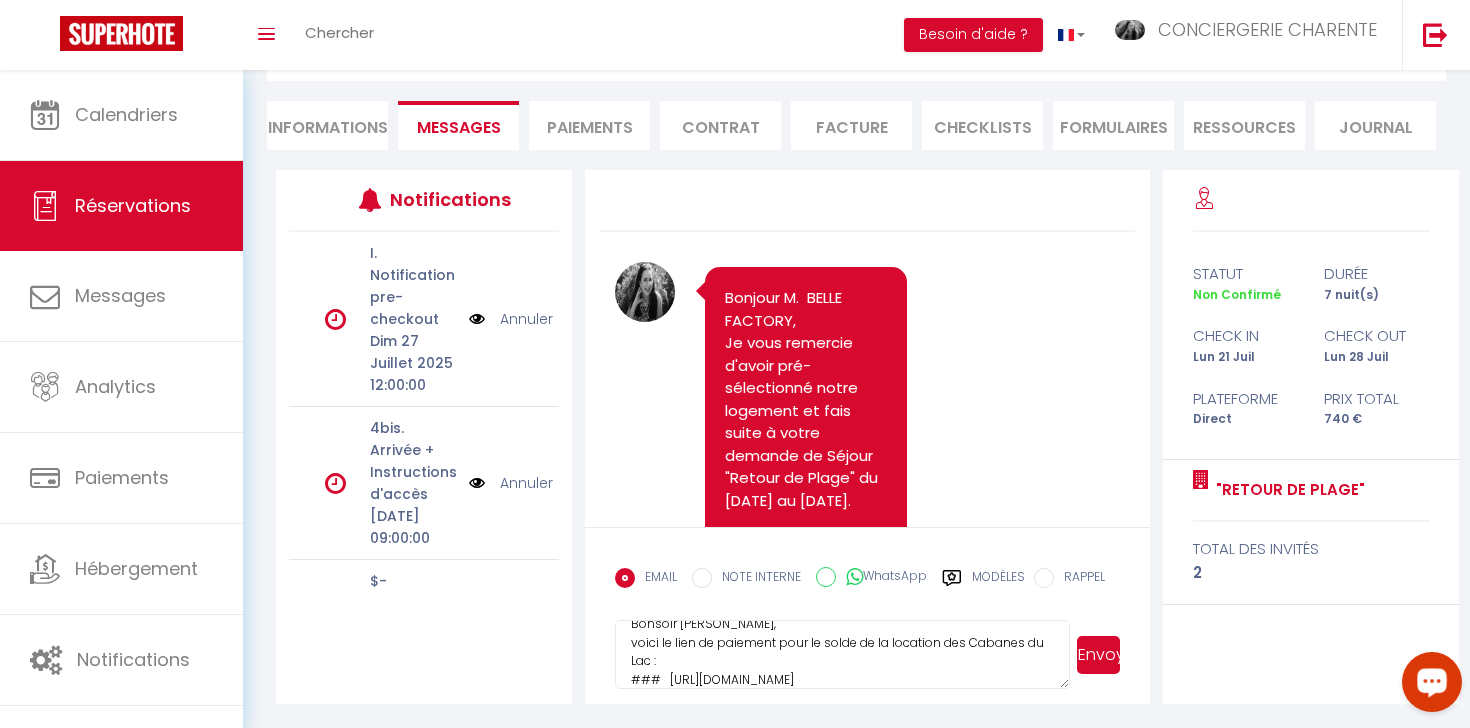 click on "Bonsoir [PERSON_NAME],
voici le lien de paiement pour le solde de la location des Cabanes du Lac :
###   [URL][DOMAIN_NAME]" at bounding box center (842, 655) 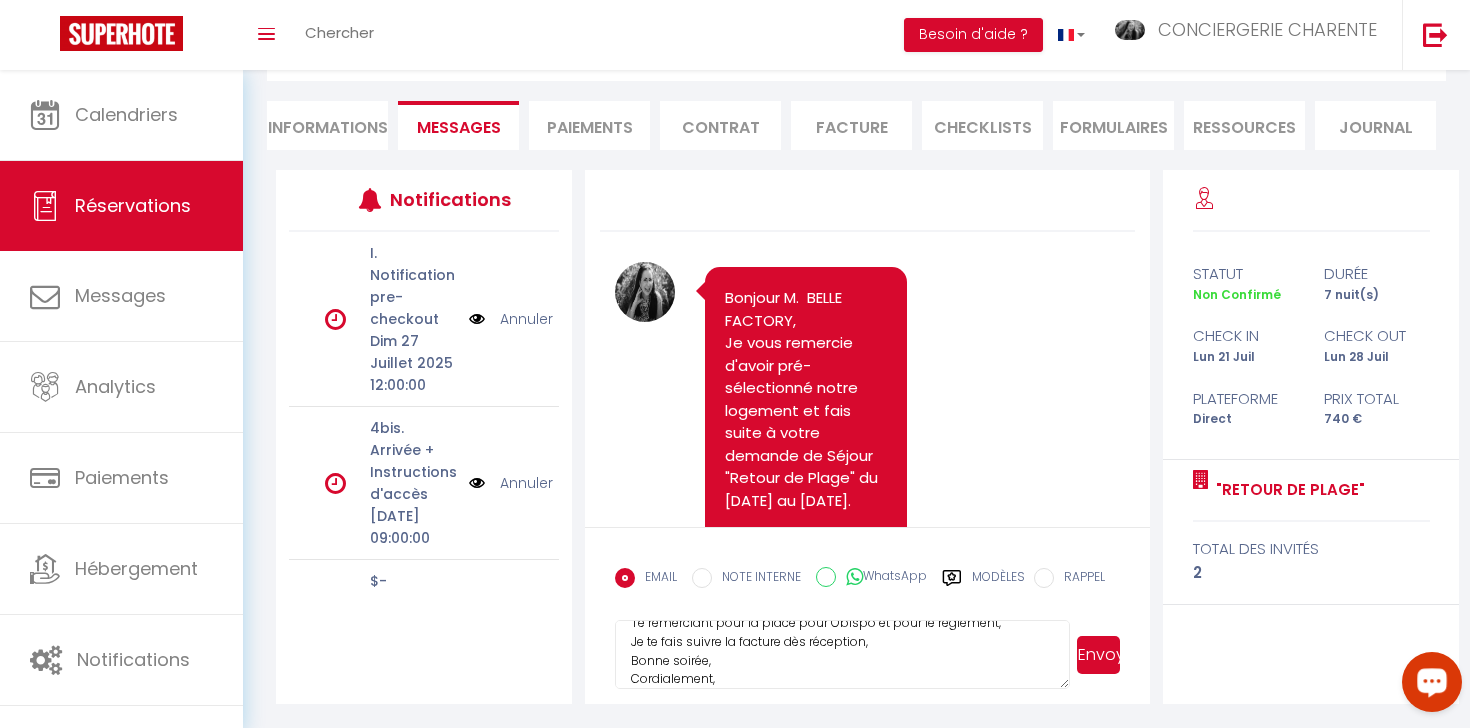 scroll, scrollTop: 134, scrollLeft: 0, axis: vertical 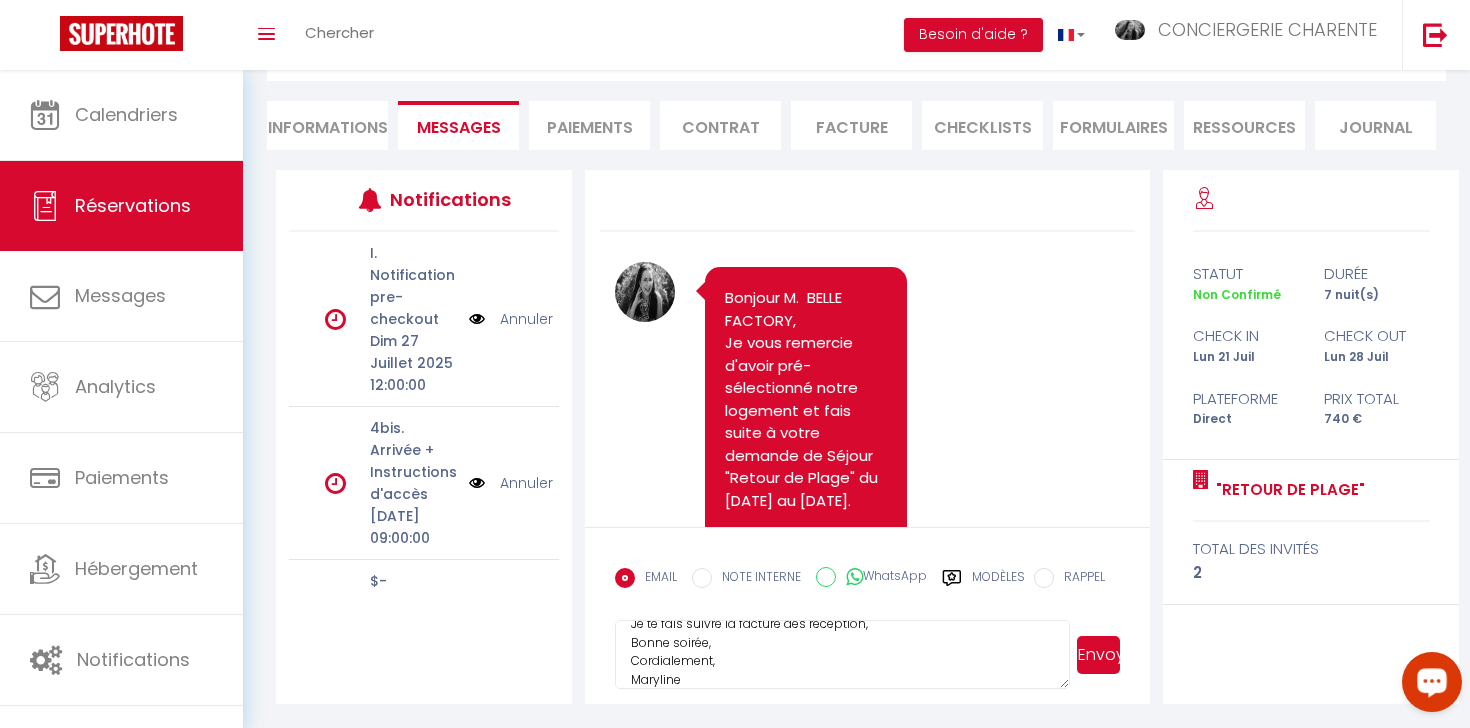 type on "Bonsoir [PERSON_NAME],
voici le lien de paiement pour le solde de la location des Cabanes du Lac :
###   [URL][DOMAIN_NAME] ###
Te remerciant pour la place pour Obispo et pour le règlement,
Je te fais suivre la facture dès réception,
Bonne soirée,
Cordialement,
Maryline" 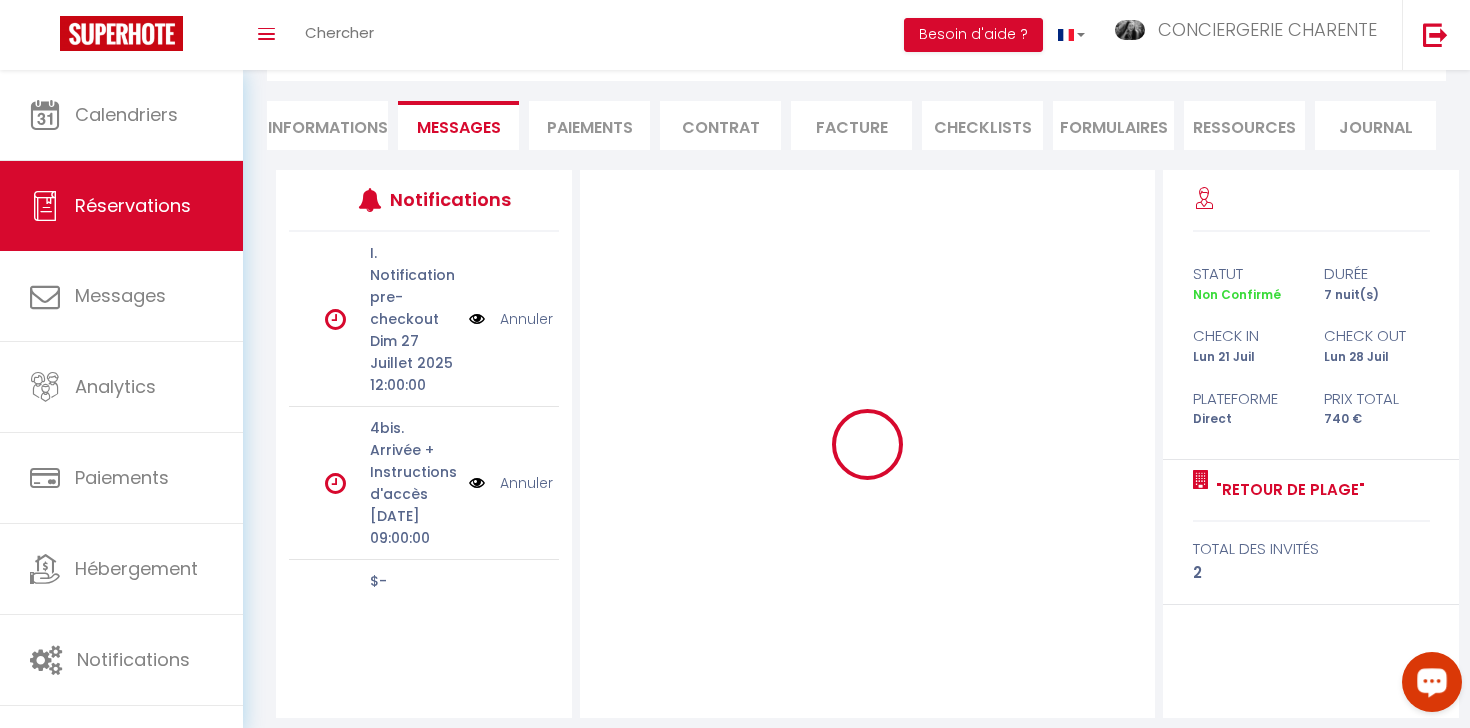 type 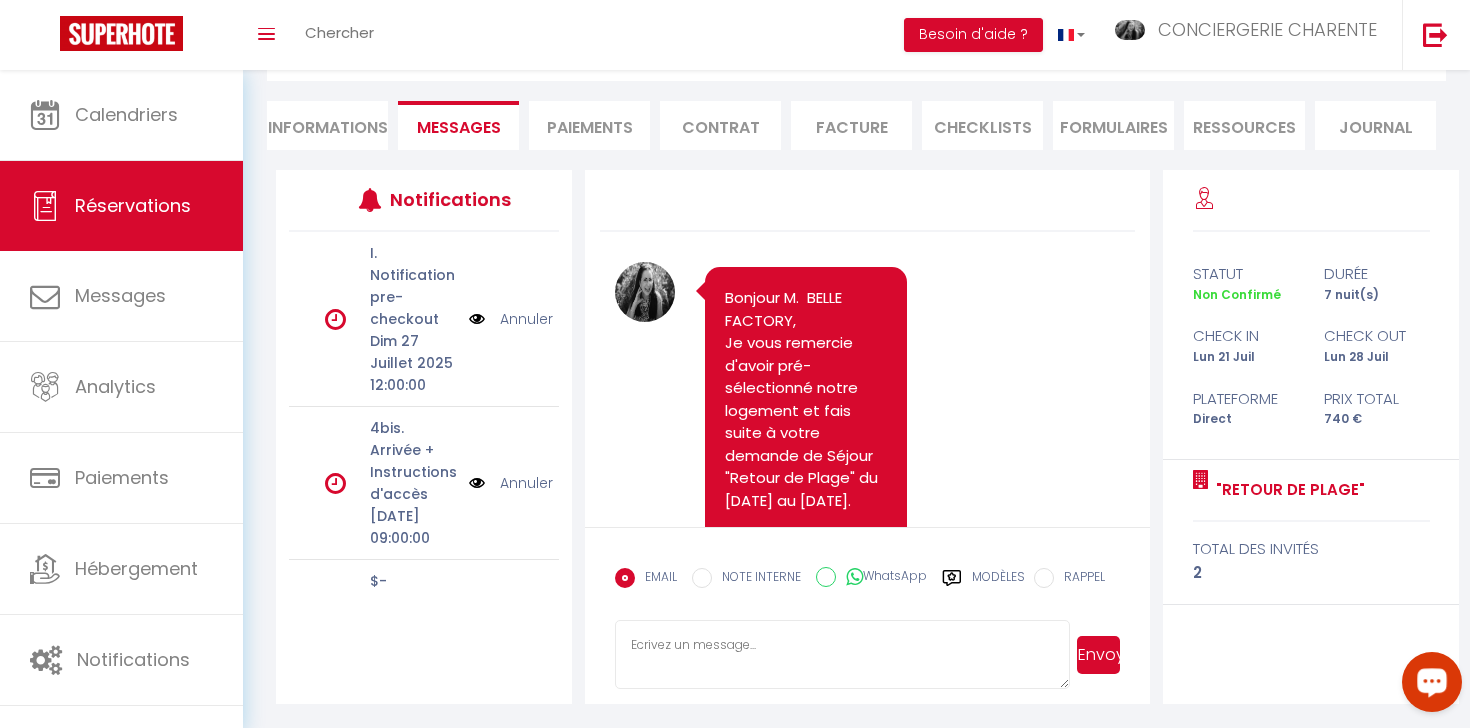 scroll, scrollTop: 0, scrollLeft: 0, axis: both 